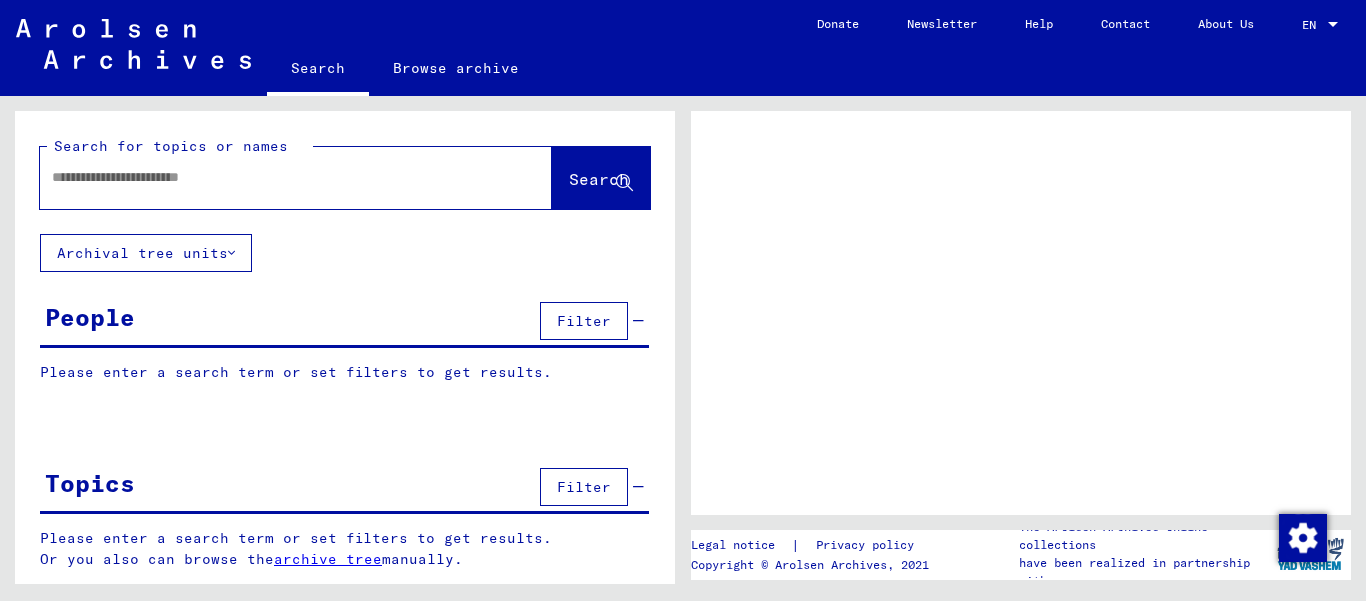 scroll, scrollTop: 0, scrollLeft: 0, axis: both 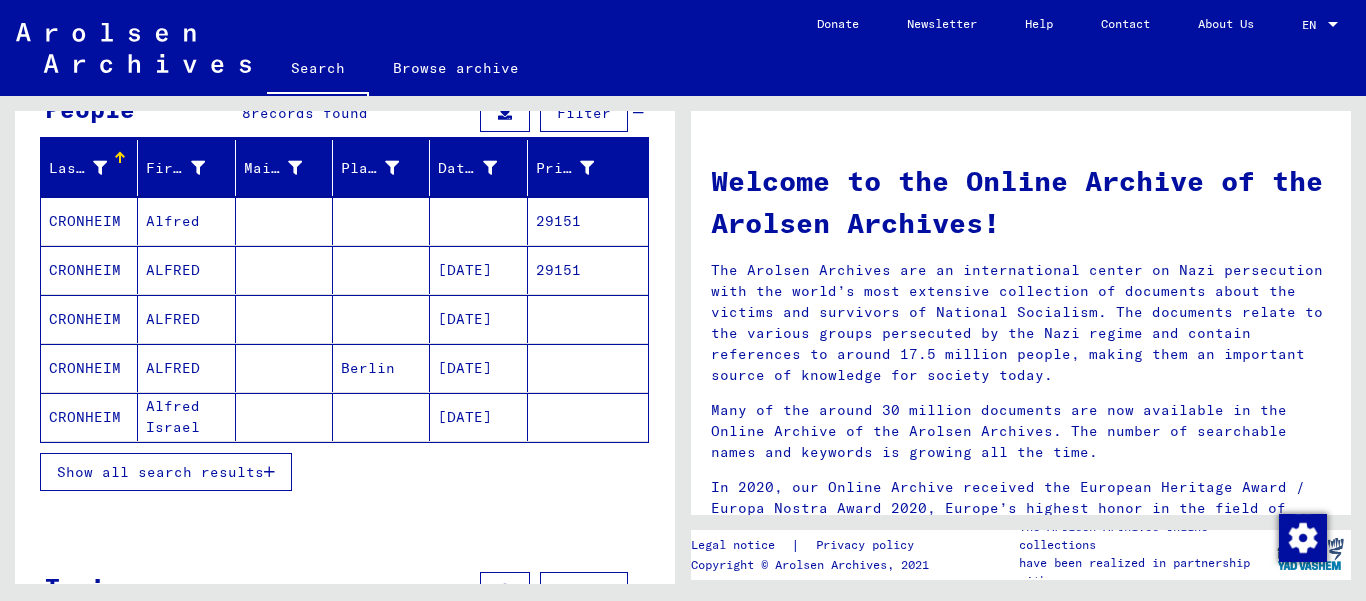 click on "Show all search results" at bounding box center (166, 472) 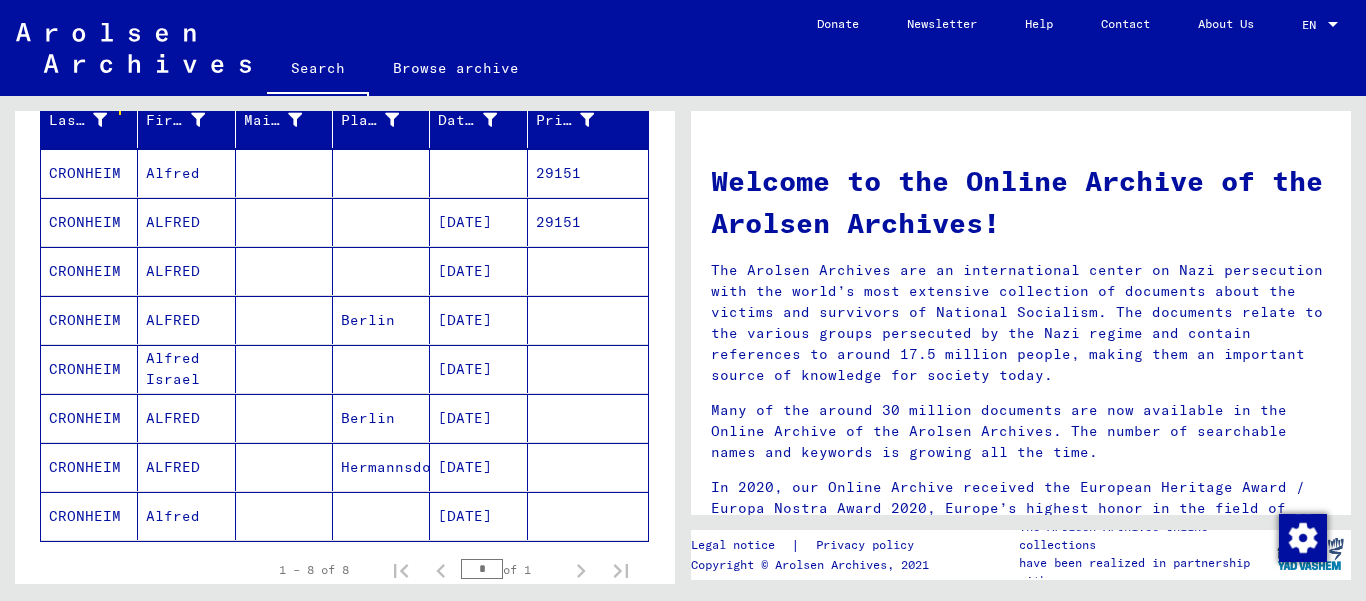 scroll, scrollTop: 263, scrollLeft: 0, axis: vertical 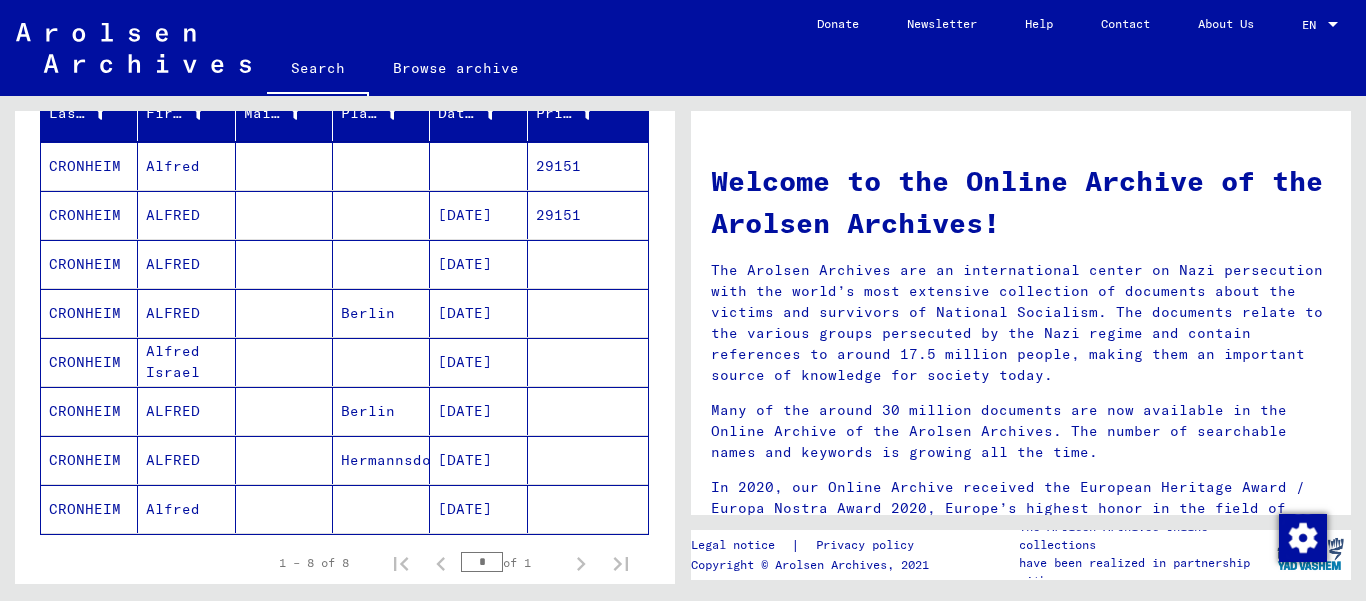 click at bounding box center [284, 215] 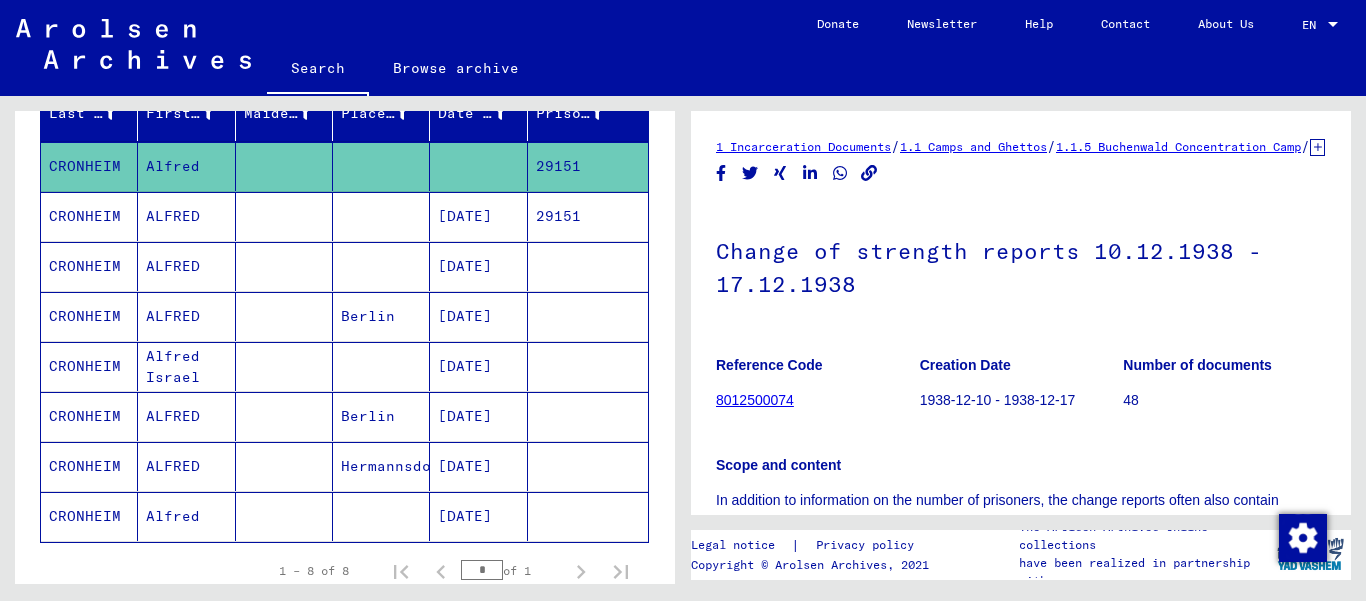 scroll, scrollTop: 65, scrollLeft: 0, axis: vertical 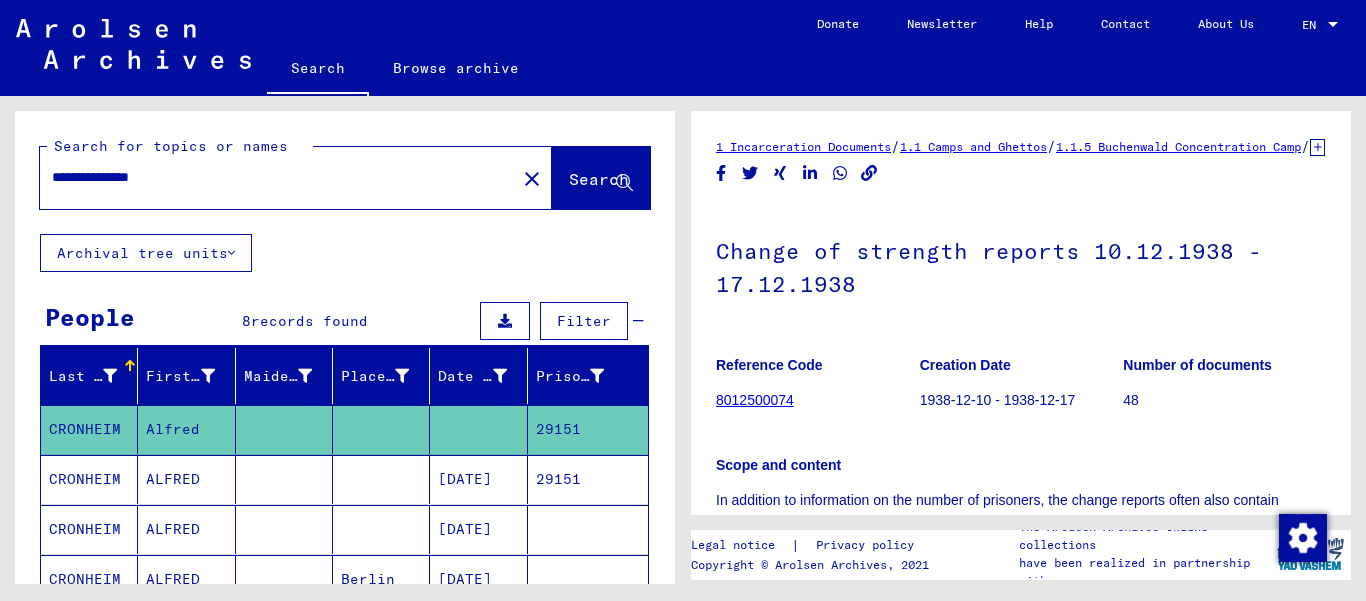 drag, startPoint x: 103, startPoint y: 178, endPoint x: 0, endPoint y: 182, distance: 103.077644 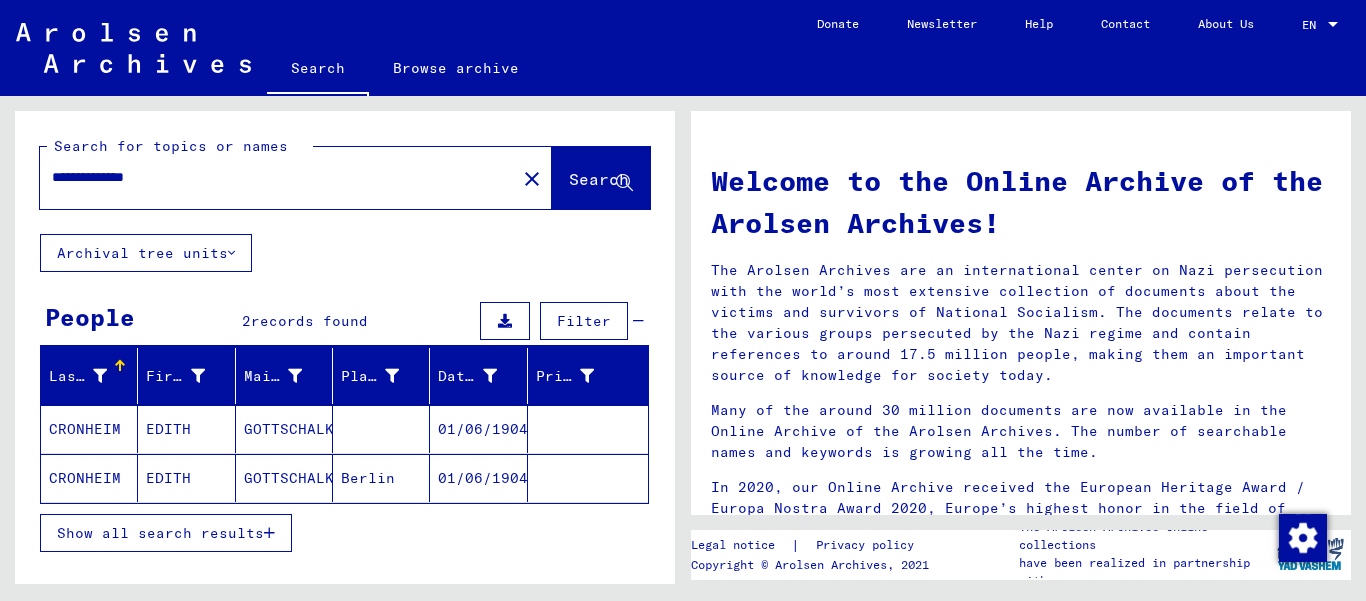 drag, startPoint x: 94, startPoint y: 182, endPoint x: 0, endPoint y: 186, distance: 94.08507 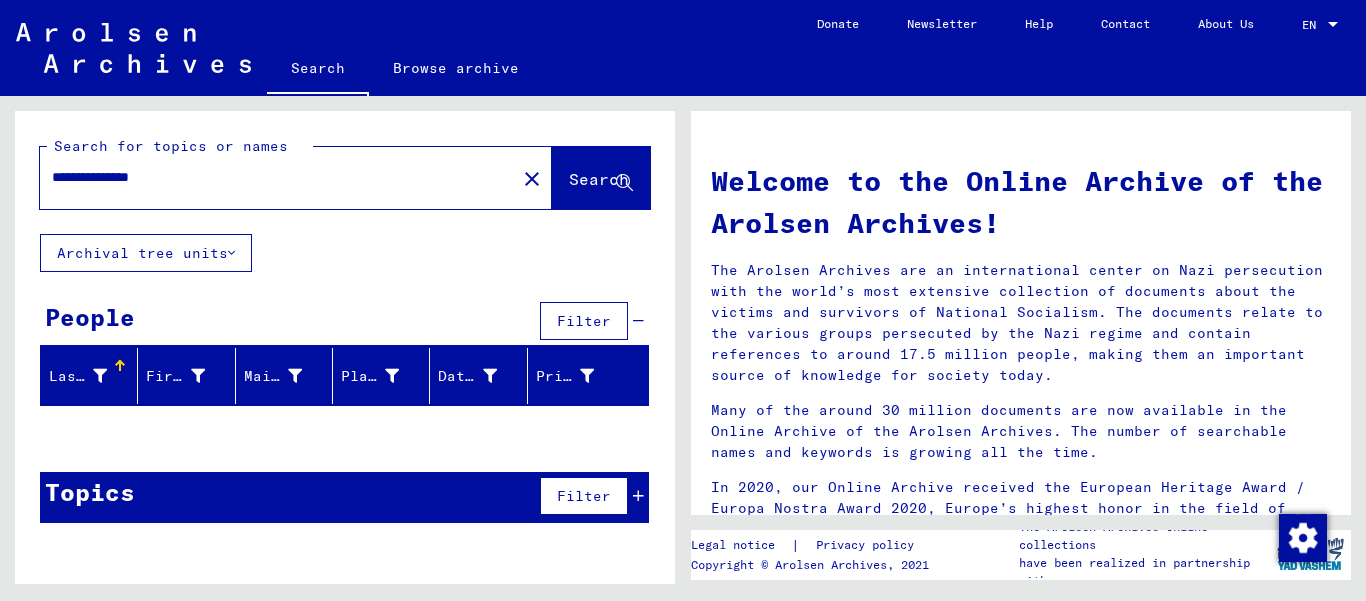 drag, startPoint x: 106, startPoint y: 180, endPoint x: 0, endPoint y: 160, distance: 107.87029 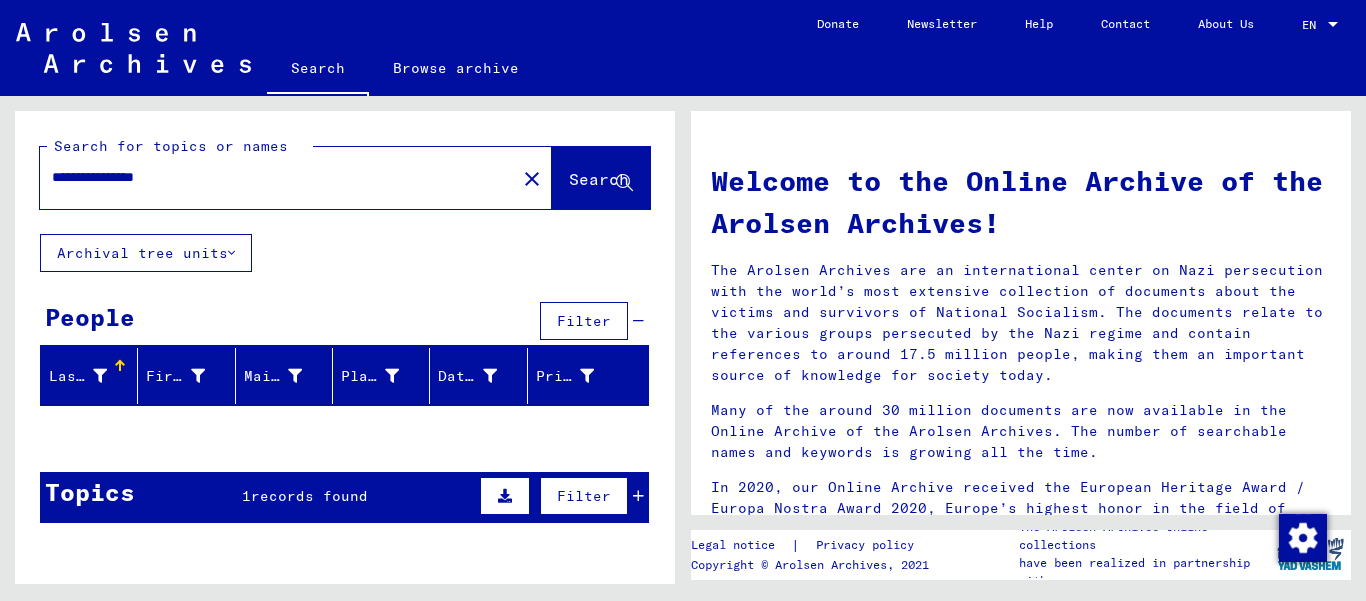 drag, startPoint x: 112, startPoint y: 177, endPoint x: 0, endPoint y: 174, distance: 112.04017 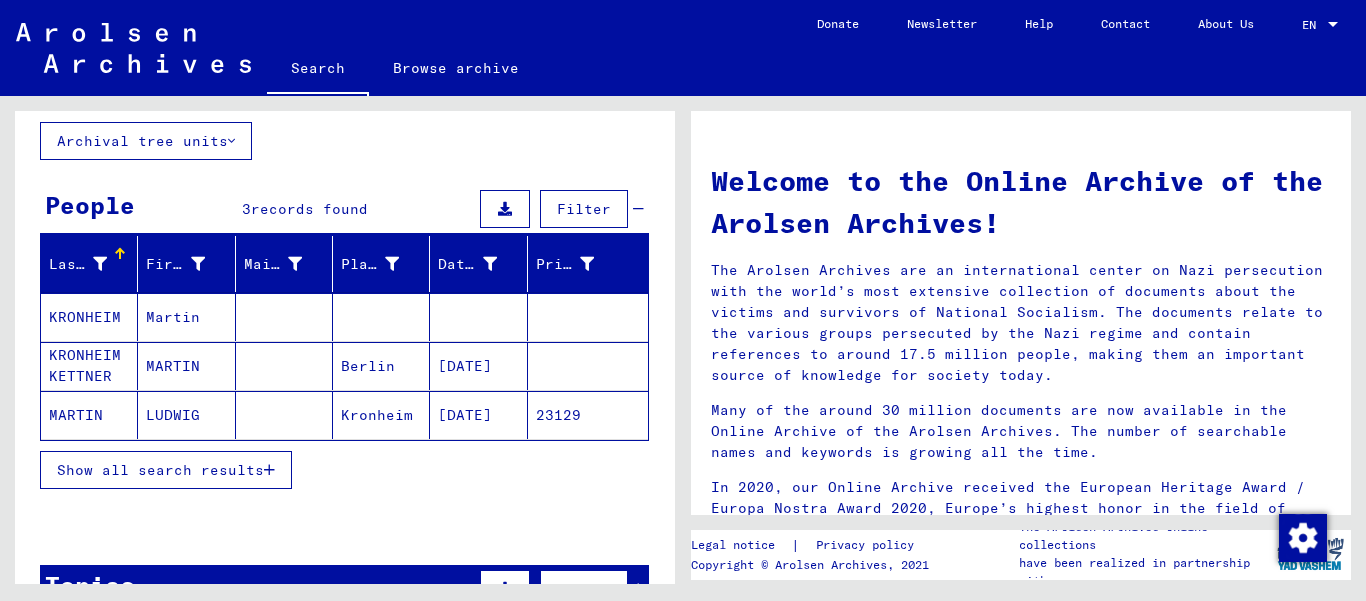 scroll, scrollTop: 115, scrollLeft: 0, axis: vertical 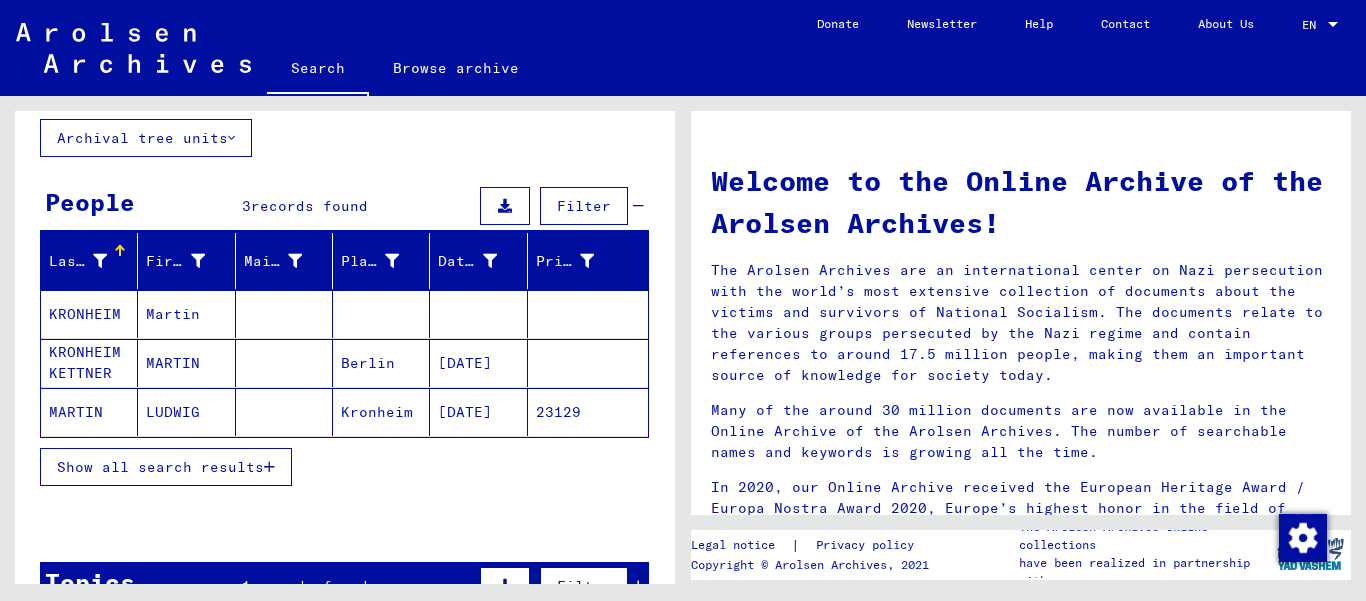 click at bounding box center (284, 363) 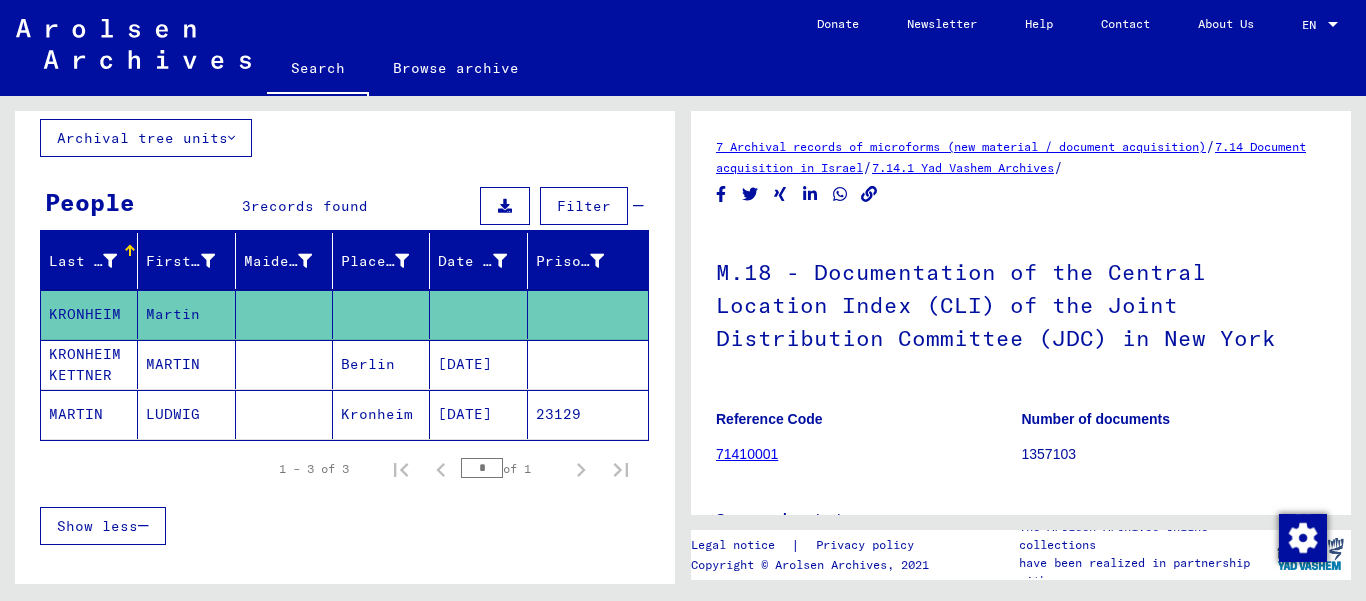 scroll, scrollTop: 287, scrollLeft: 0, axis: vertical 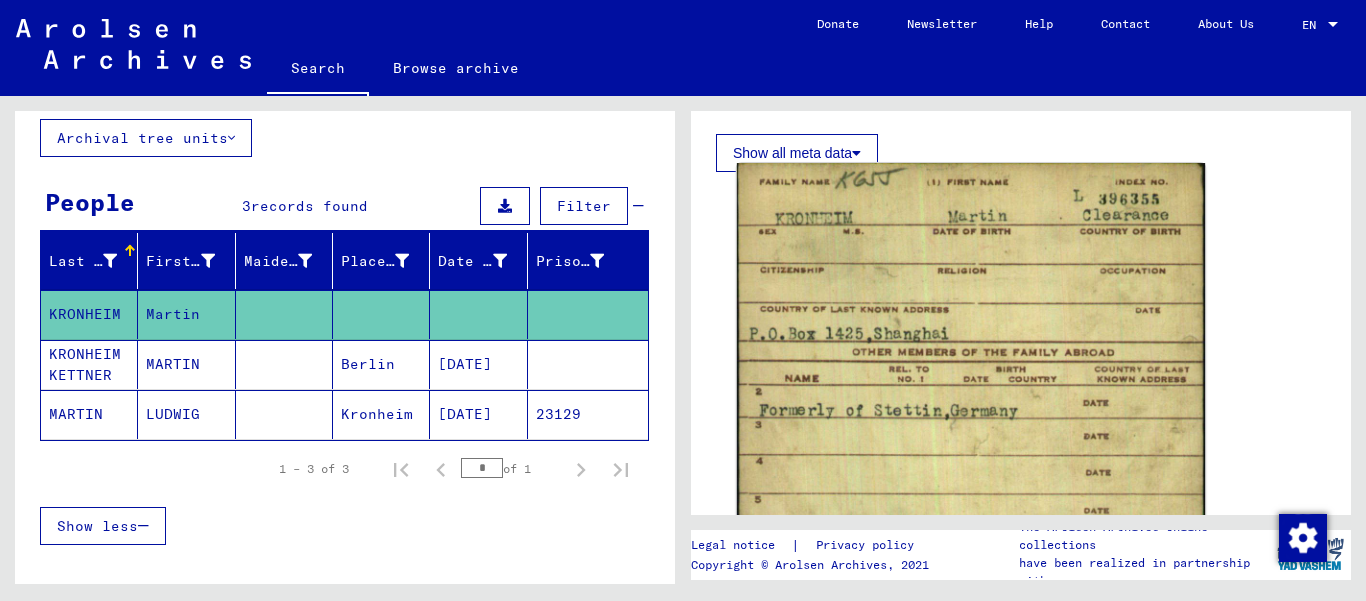 click 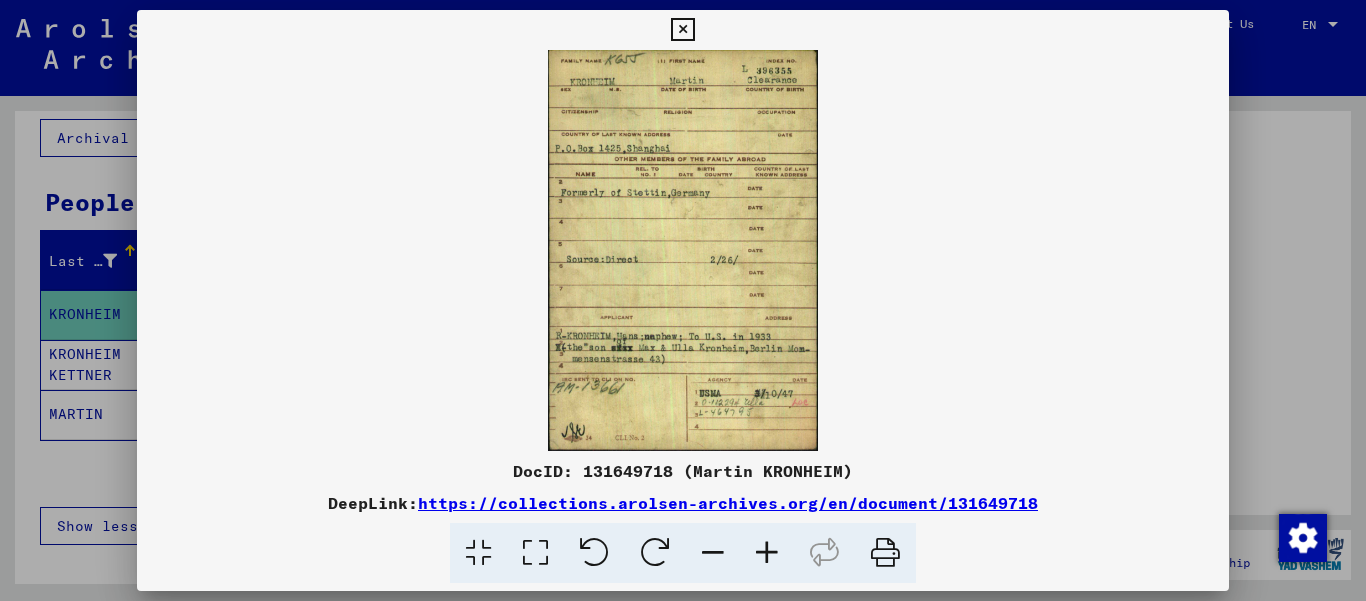 click at bounding box center [682, 30] 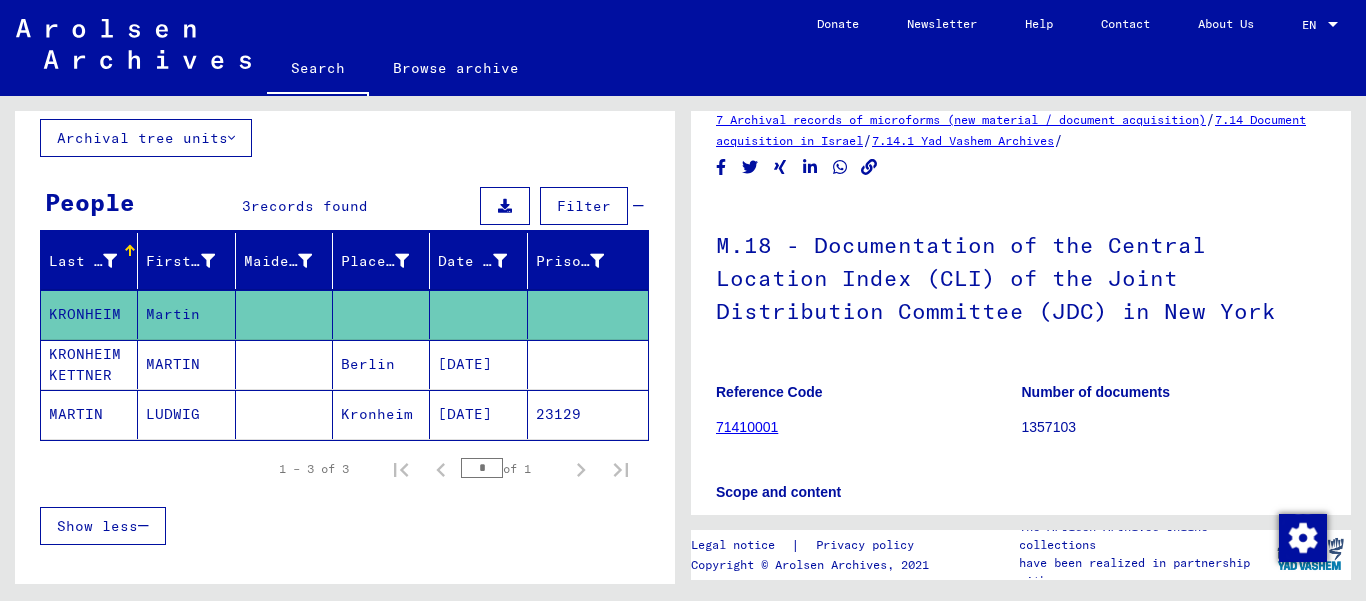 scroll, scrollTop: 0, scrollLeft: 0, axis: both 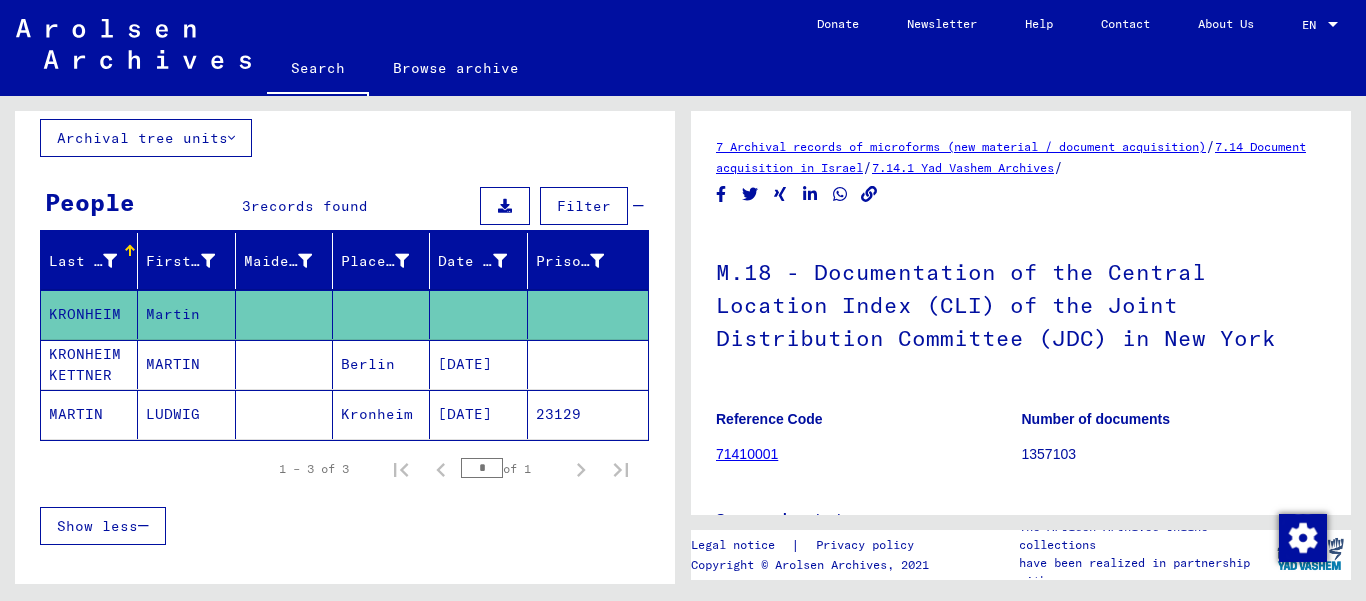 click on "MARTIN" at bounding box center [186, 414] 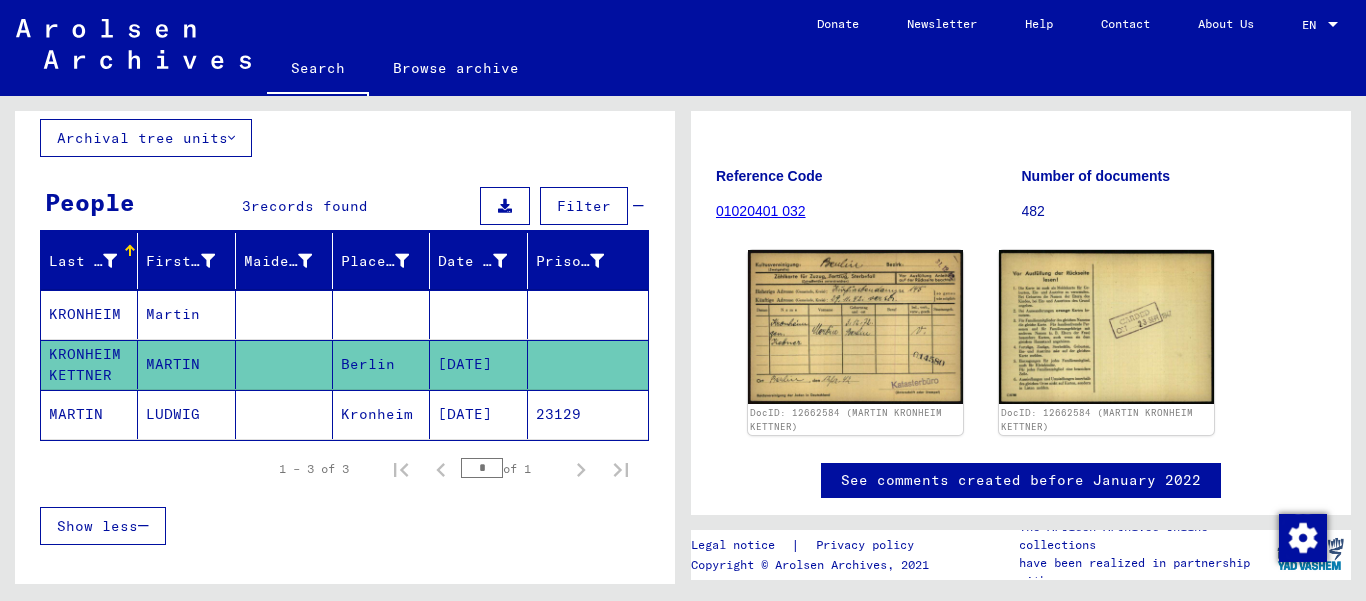 scroll, scrollTop: 165, scrollLeft: 0, axis: vertical 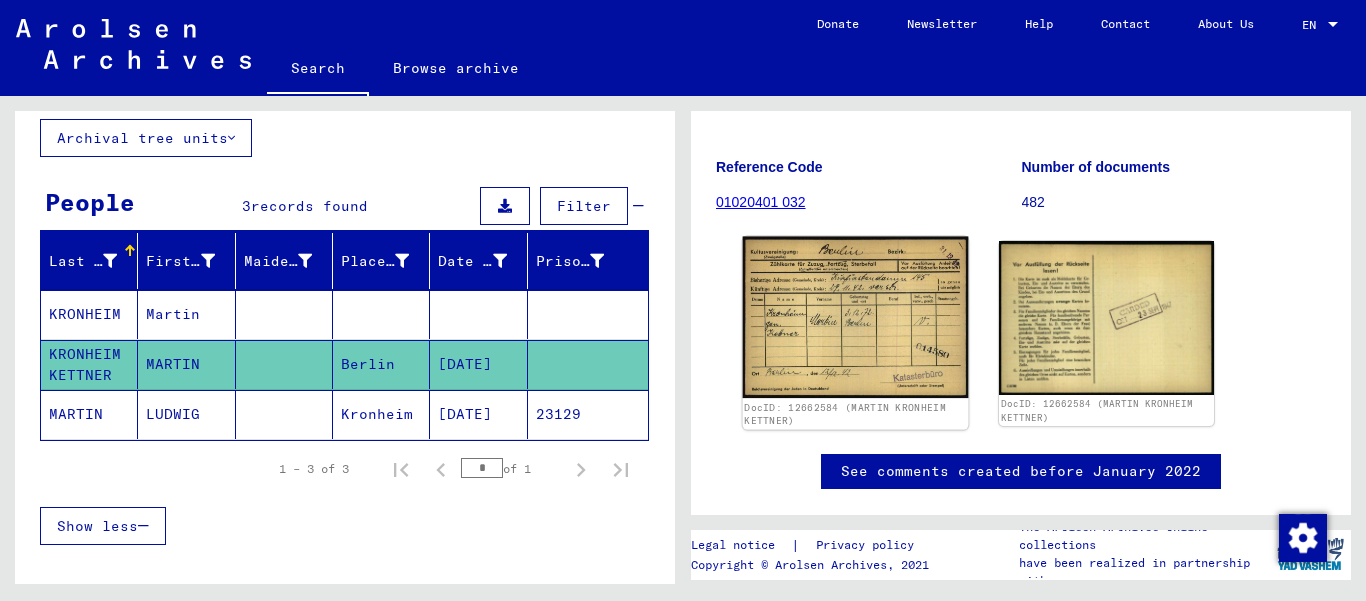 click 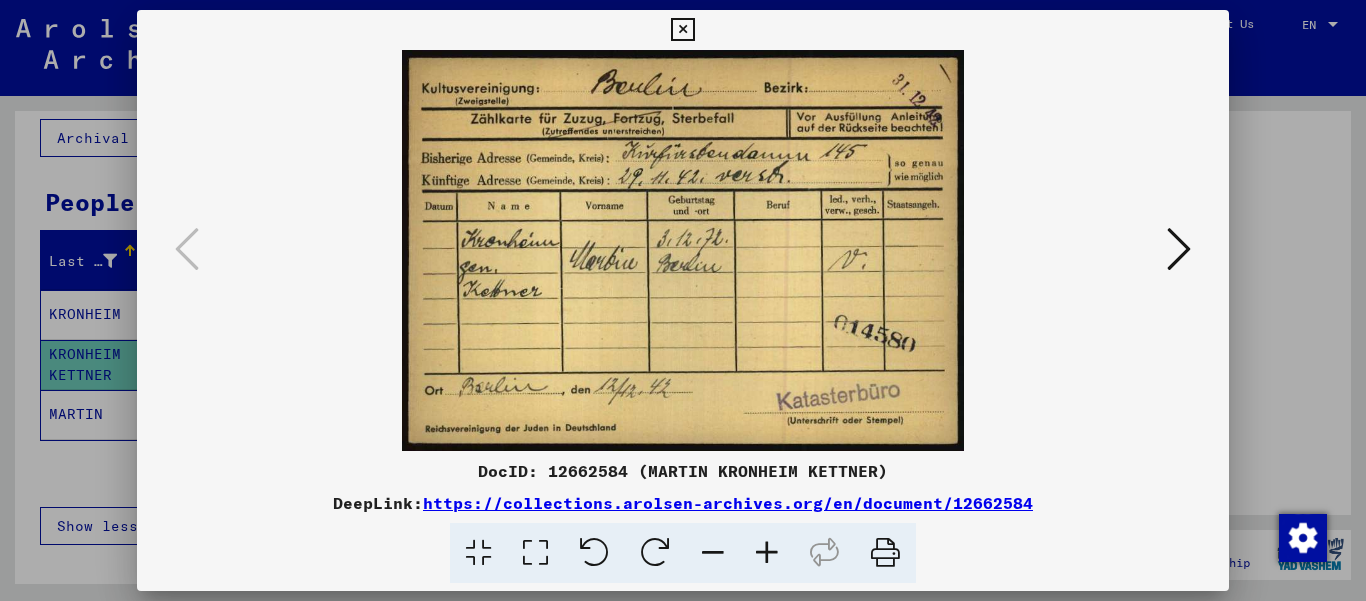 click at bounding box center [682, 30] 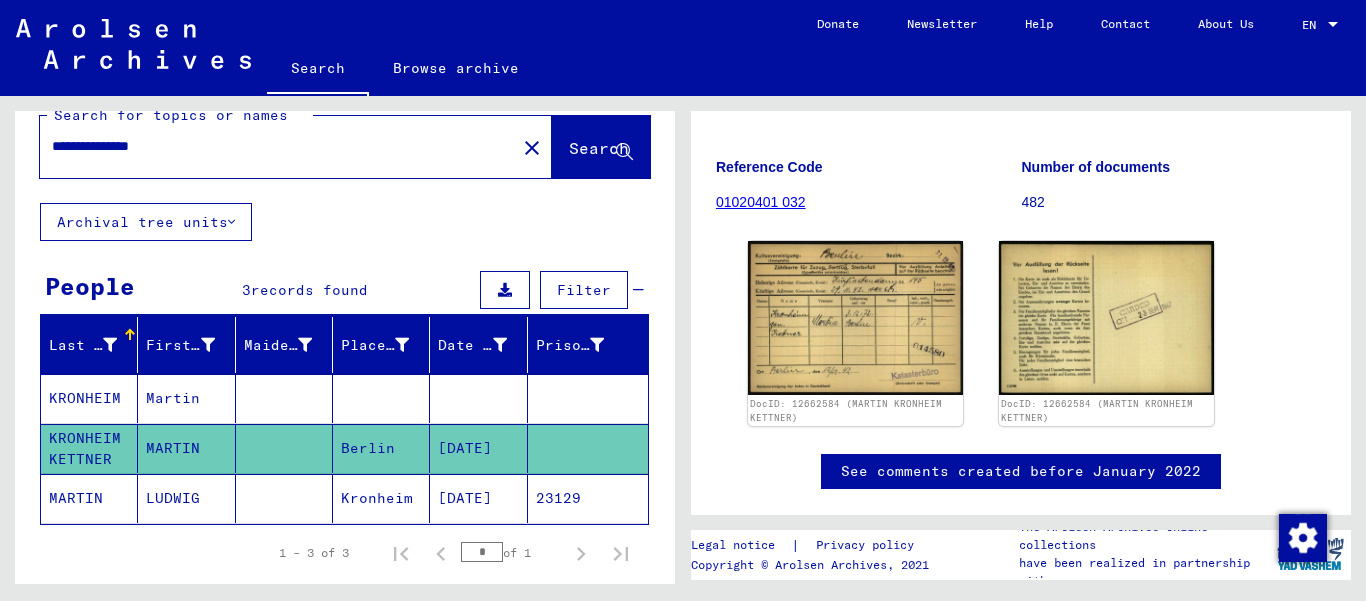 scroll, scrollTop: 0, scrollLeft: 0, axis: both 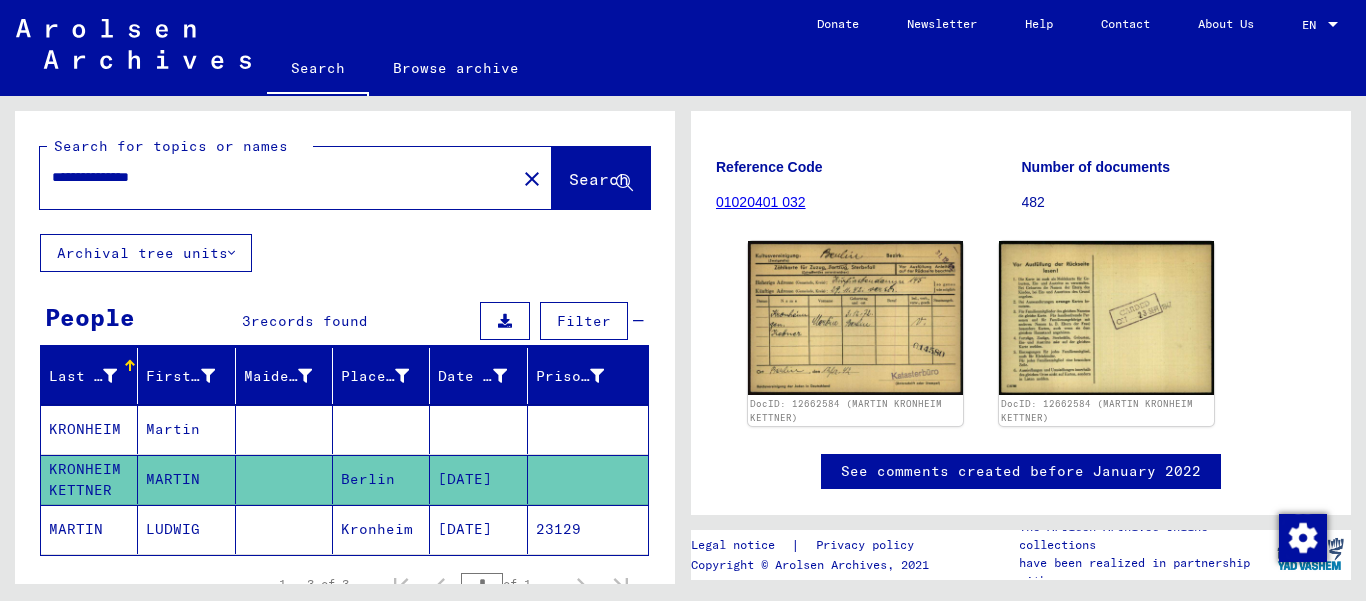 drag, startPoint x: 101, startPoint y: 181, endPoint x: 0, endPoint y: 225, distance: 110.16805 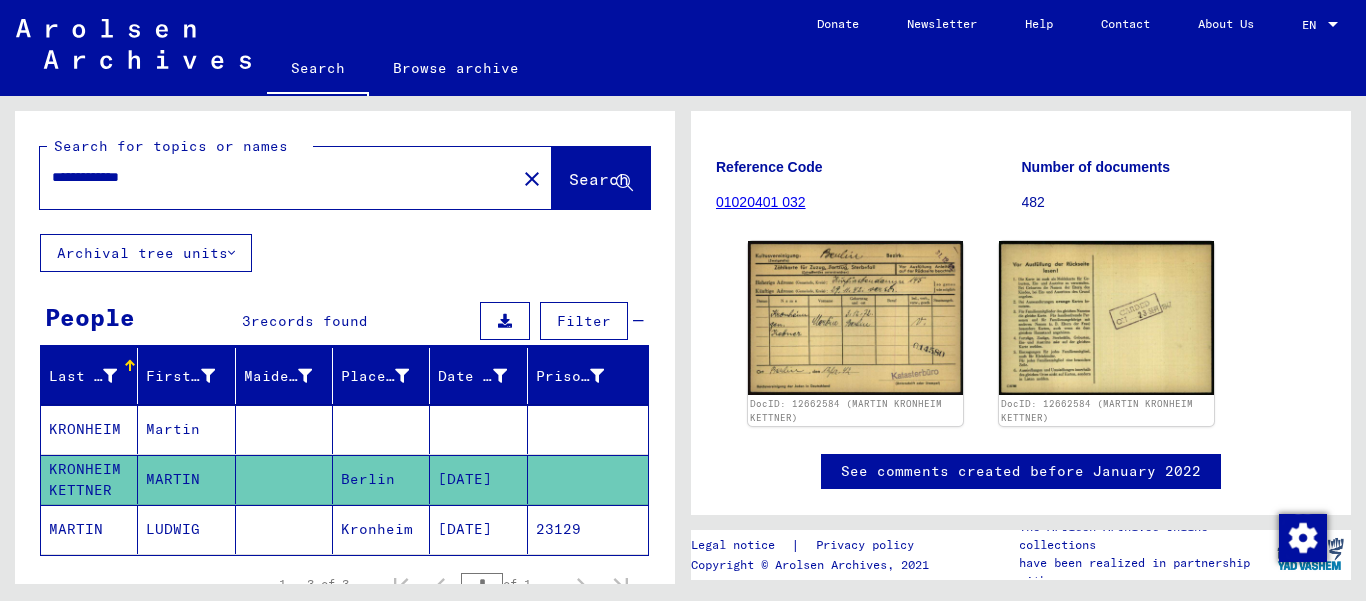 type on "**********" 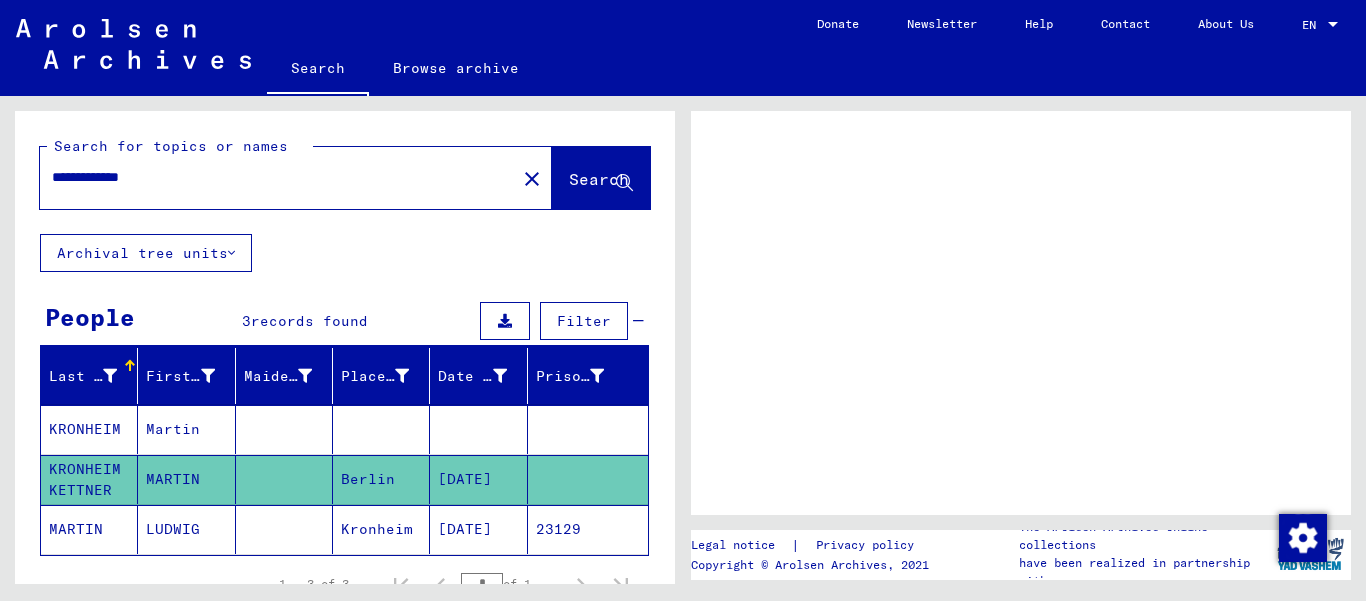 scroll, scrollTop: 0, scrollLeft: 0, axis: both 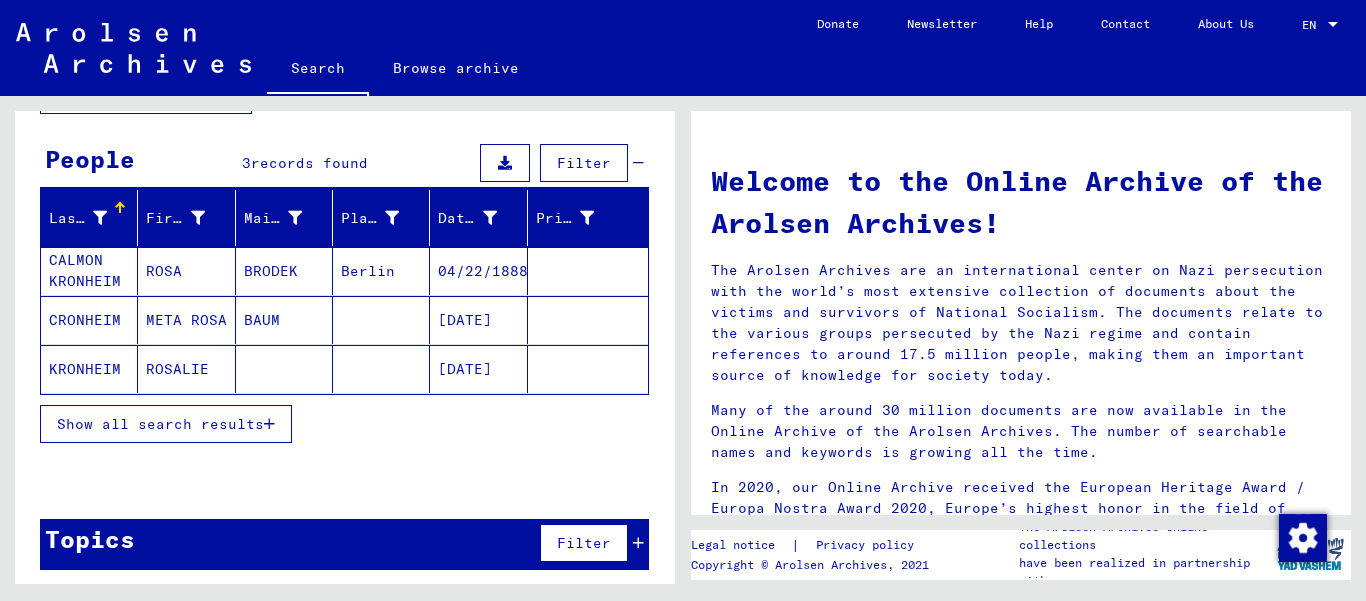 click on "BRODEK" at bounding box center (284, 320) 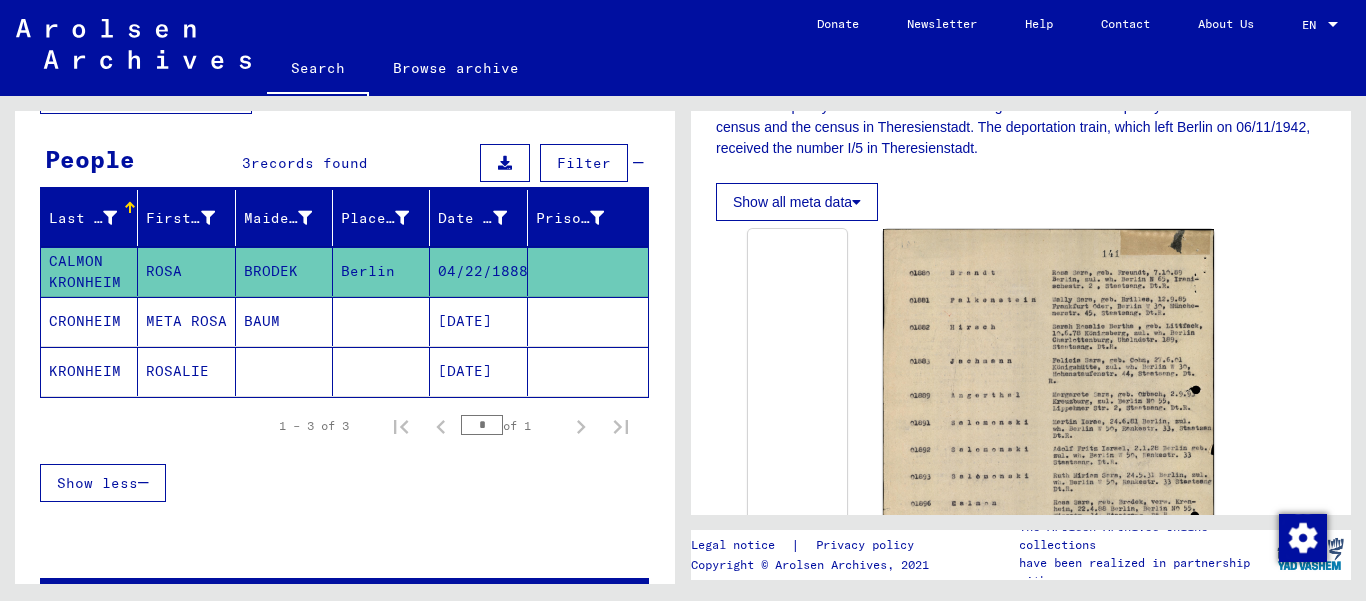 scroll, scrollTop: 608, scrollLeft: 0, axis: vertical 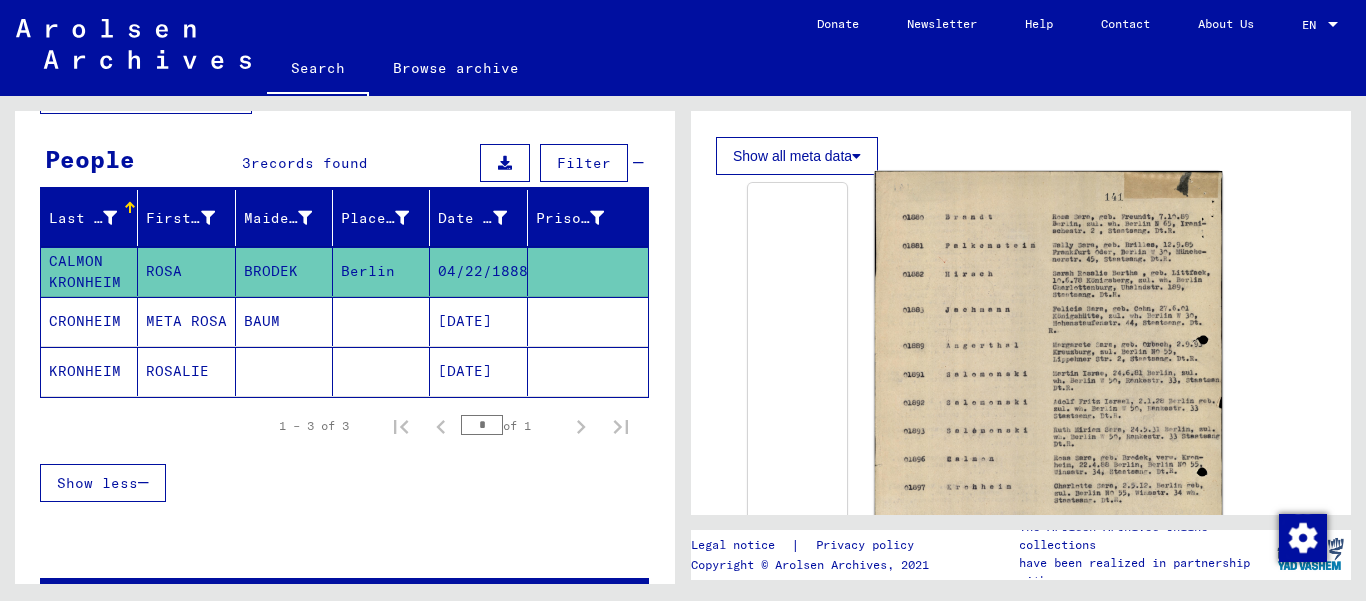 click 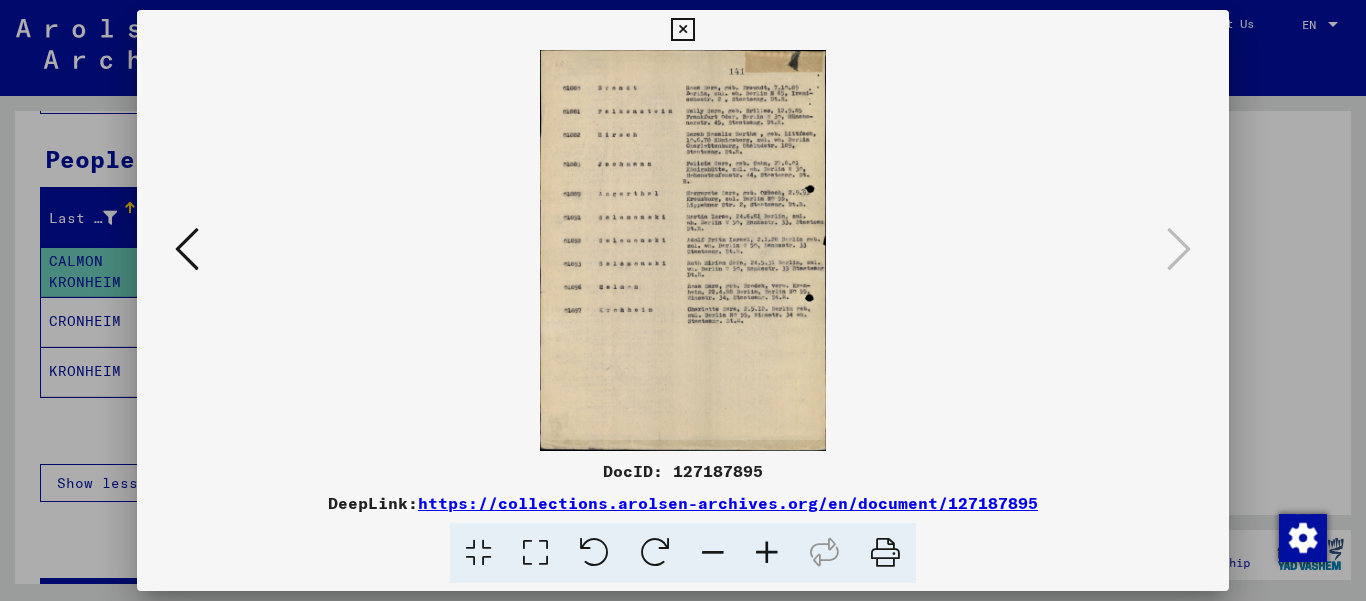 click at bounding box center [767, 553] 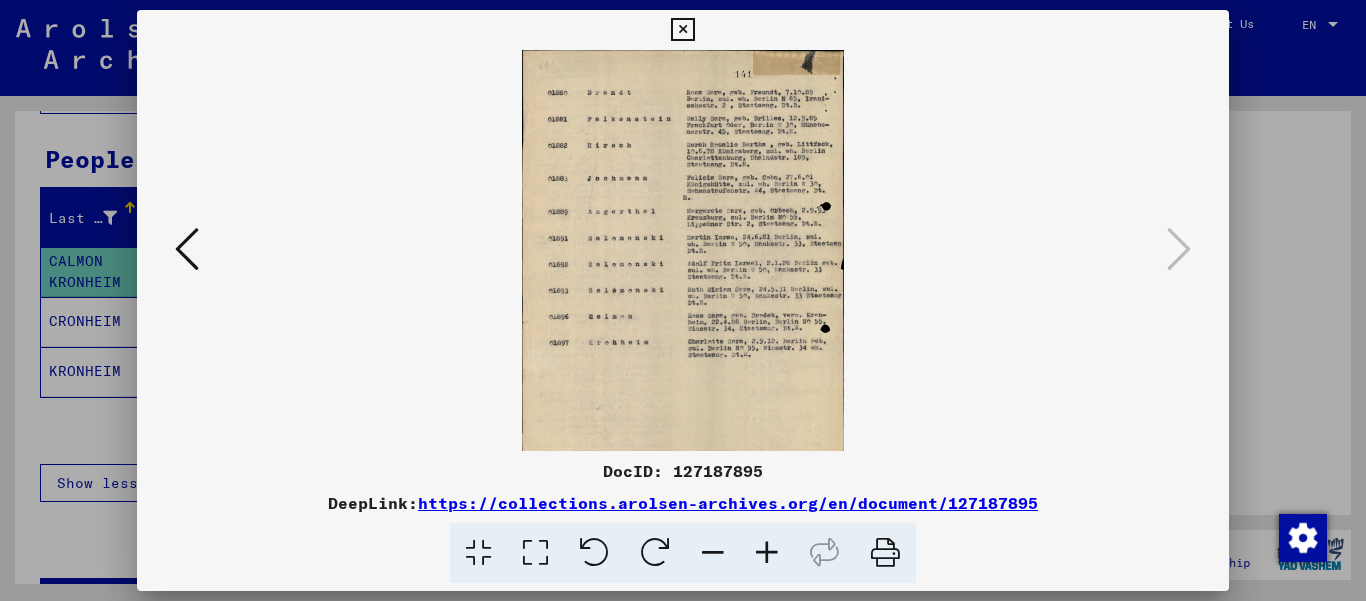 click at bounding box center [767, 553] 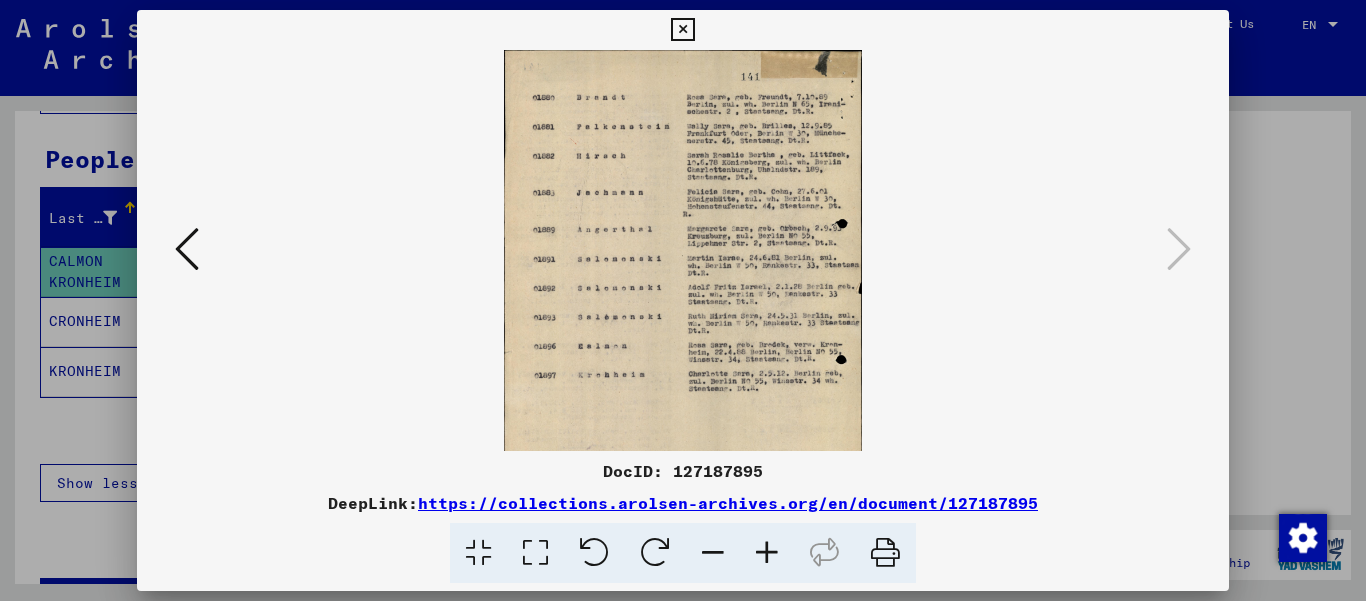 click at bounding box center [767, 553] 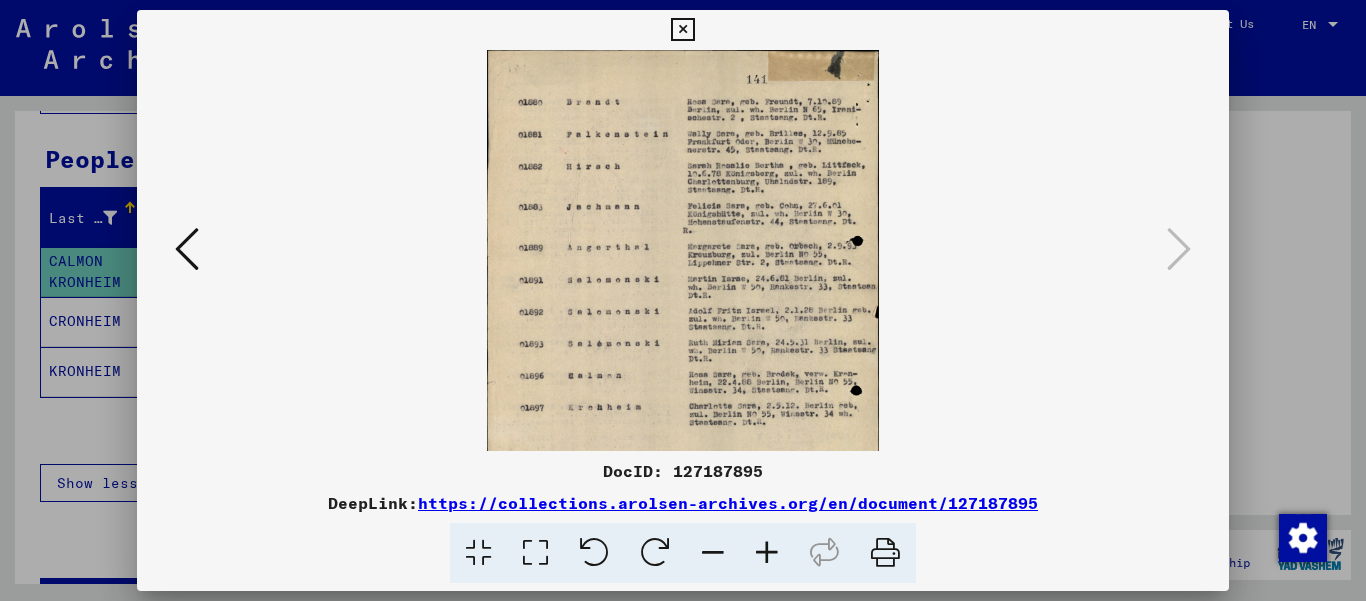 click at bounding box center (767, 553) 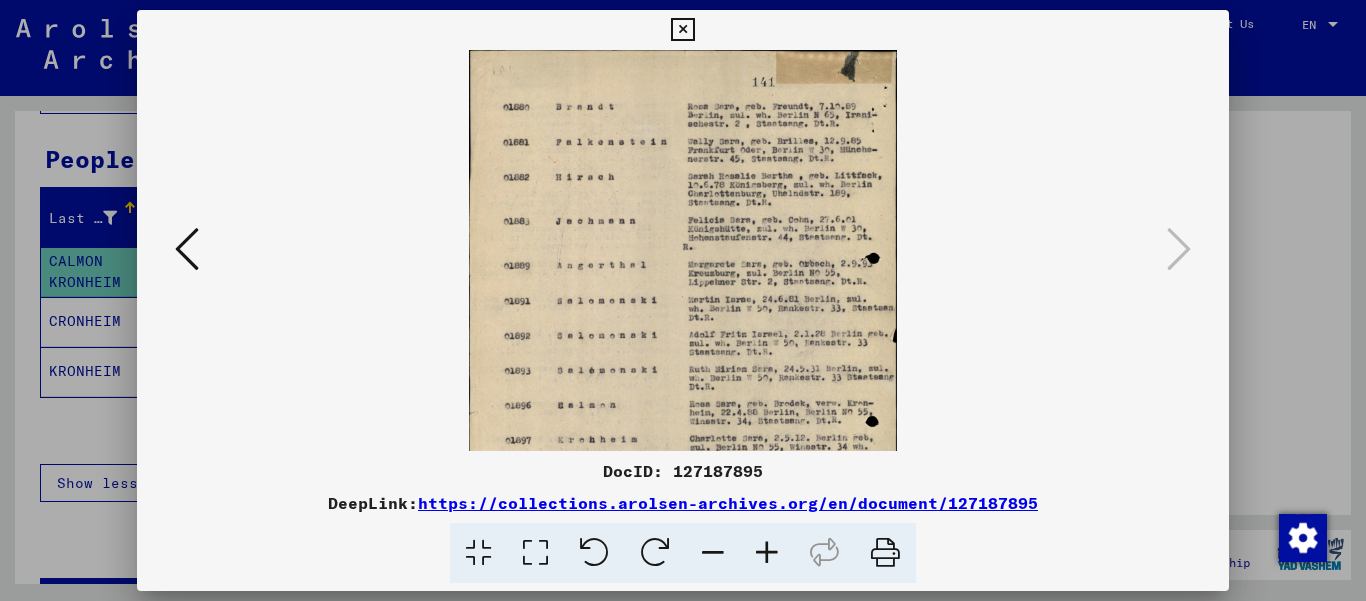click at bounding box center (767, 553) 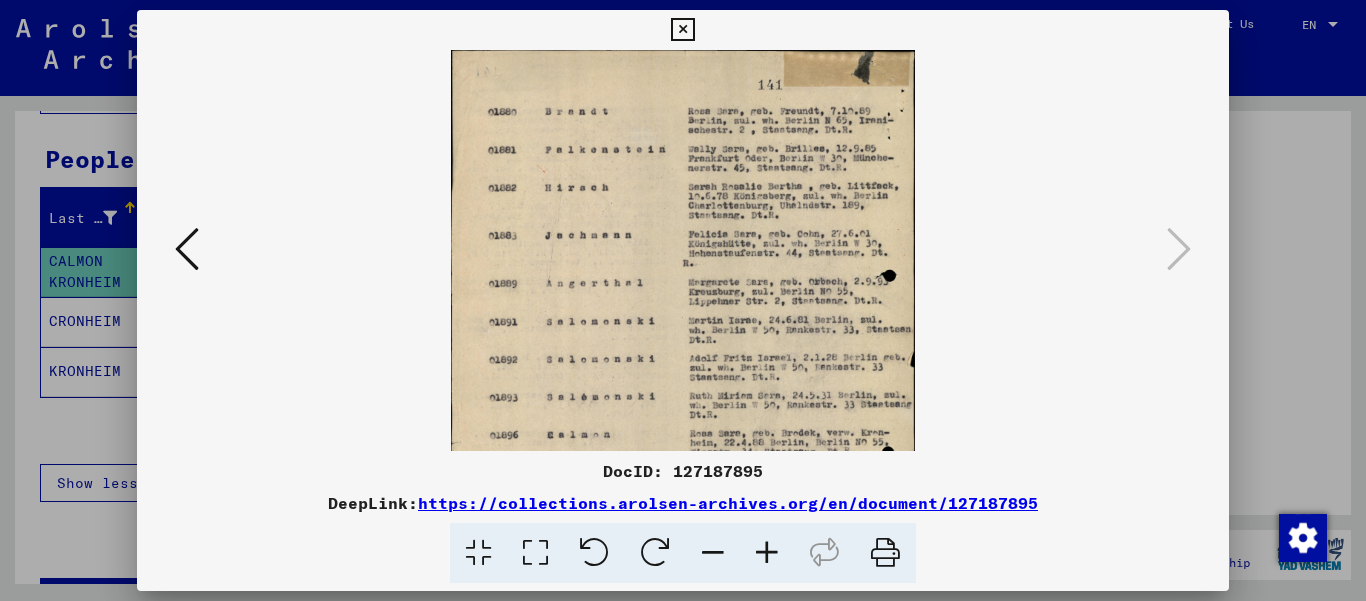 click at bounding box center [767, 553] 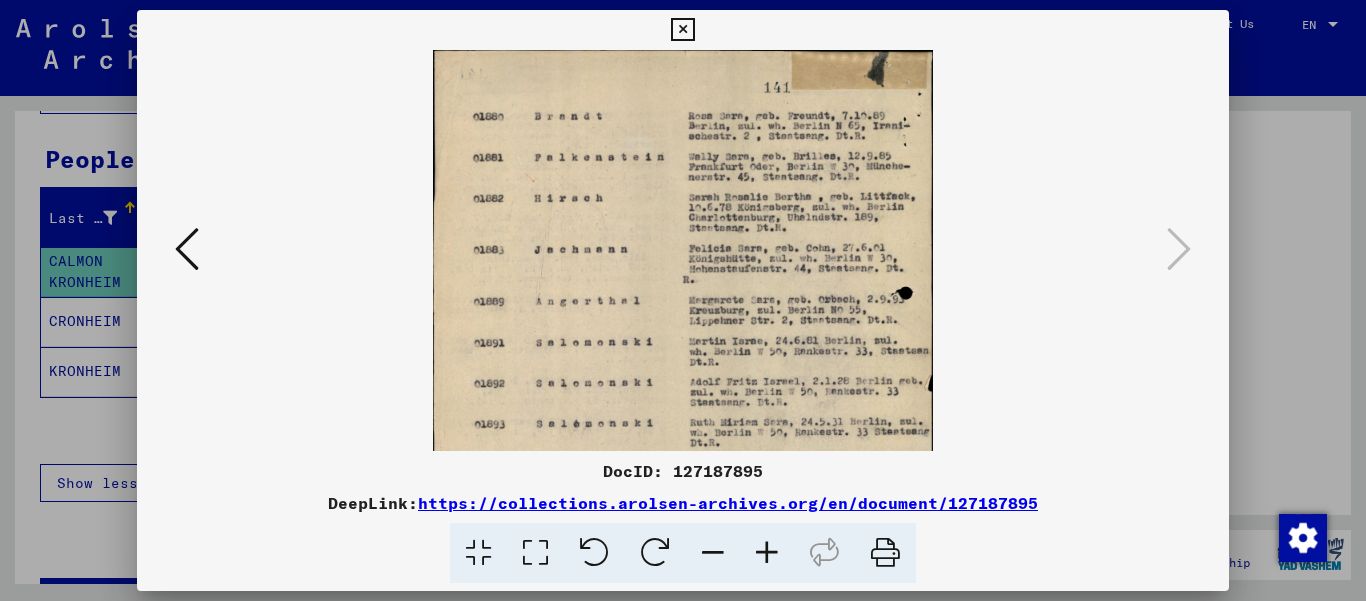 click at bounding box center [767, 553] 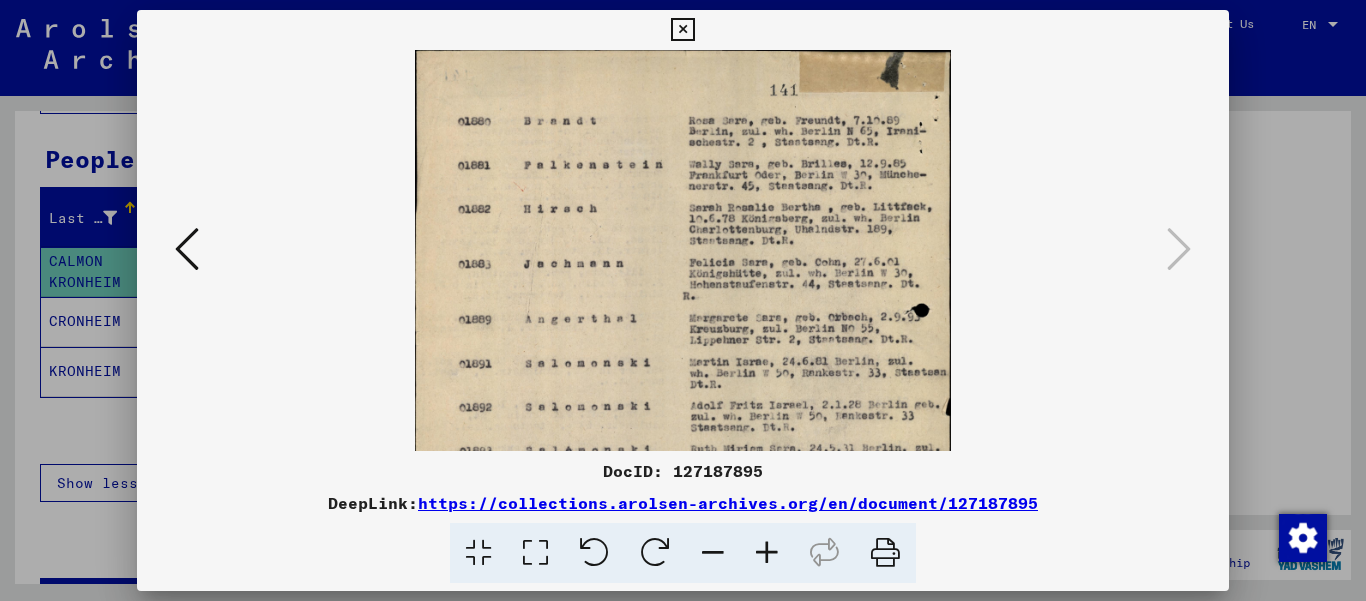 click at bounding box center [767, 553] 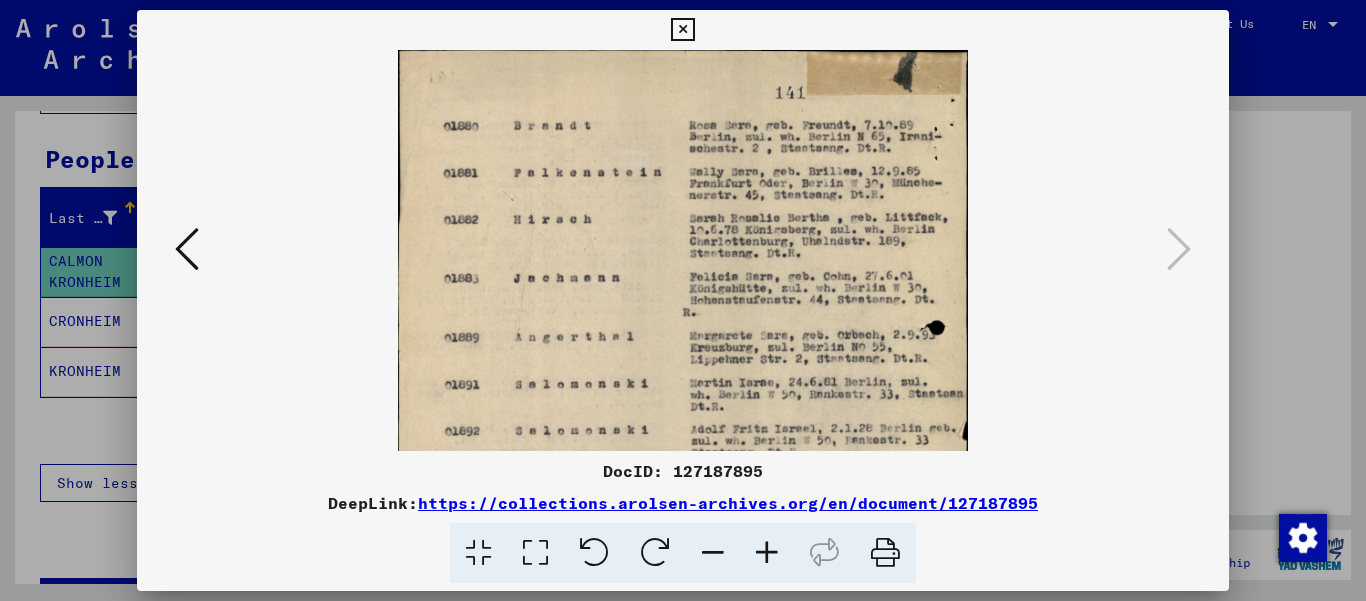 click at bounding box center (767, 553) 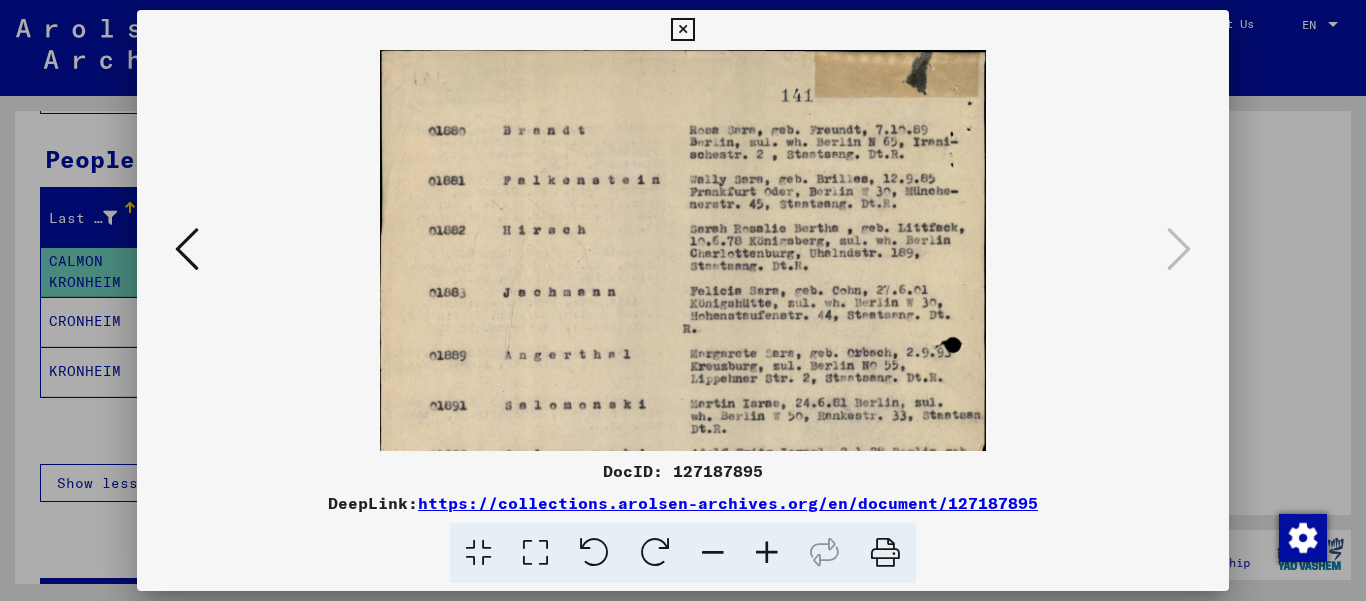 click at bounding box center (767, 553) 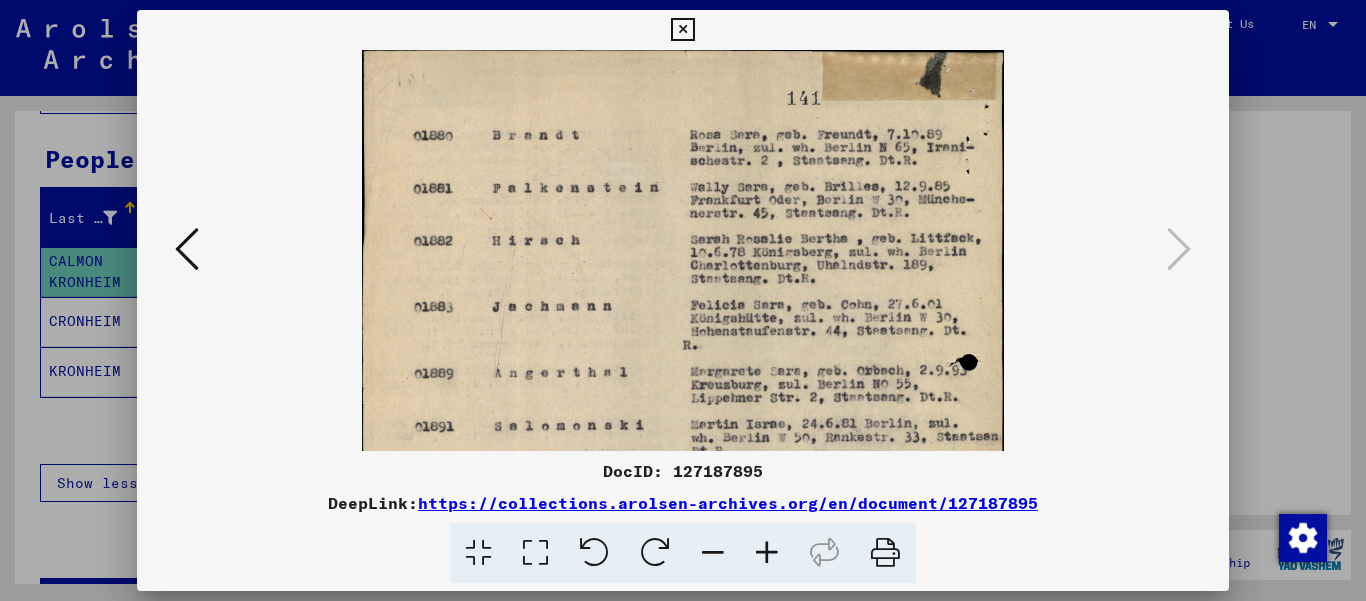 click at bounding box center (767, 553) 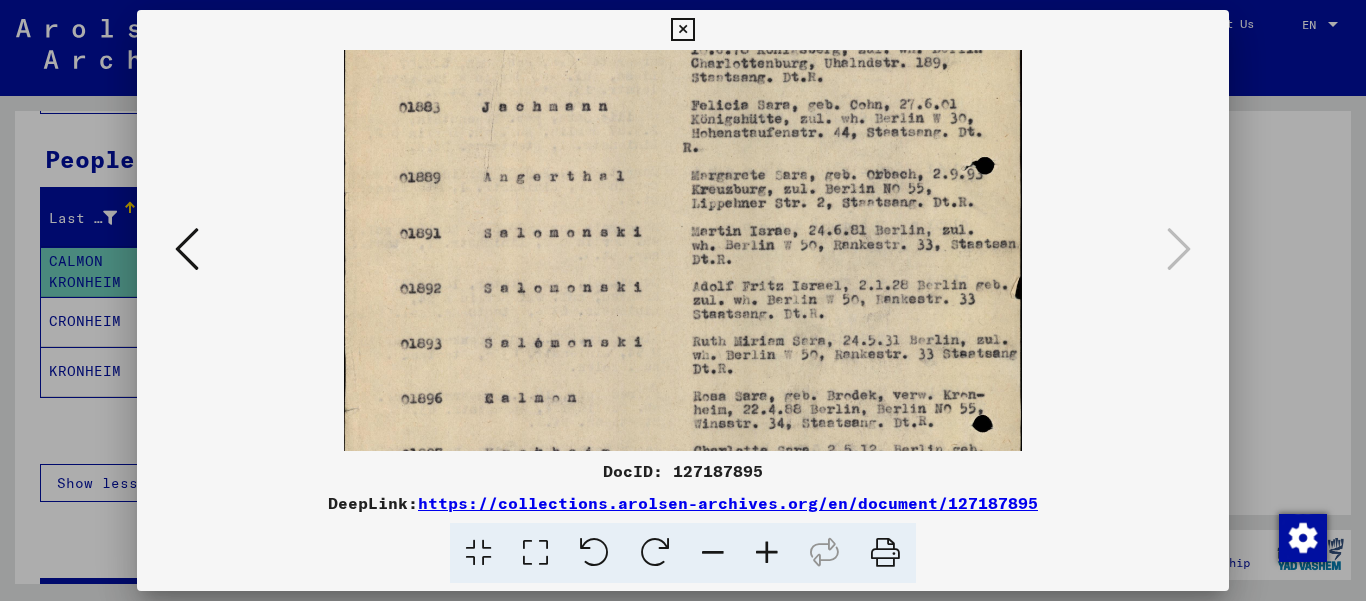 drag, startPoint x: 802, startPoint y: 357, endPoint x: 849, endPoint y: 136, distance: 225.94247 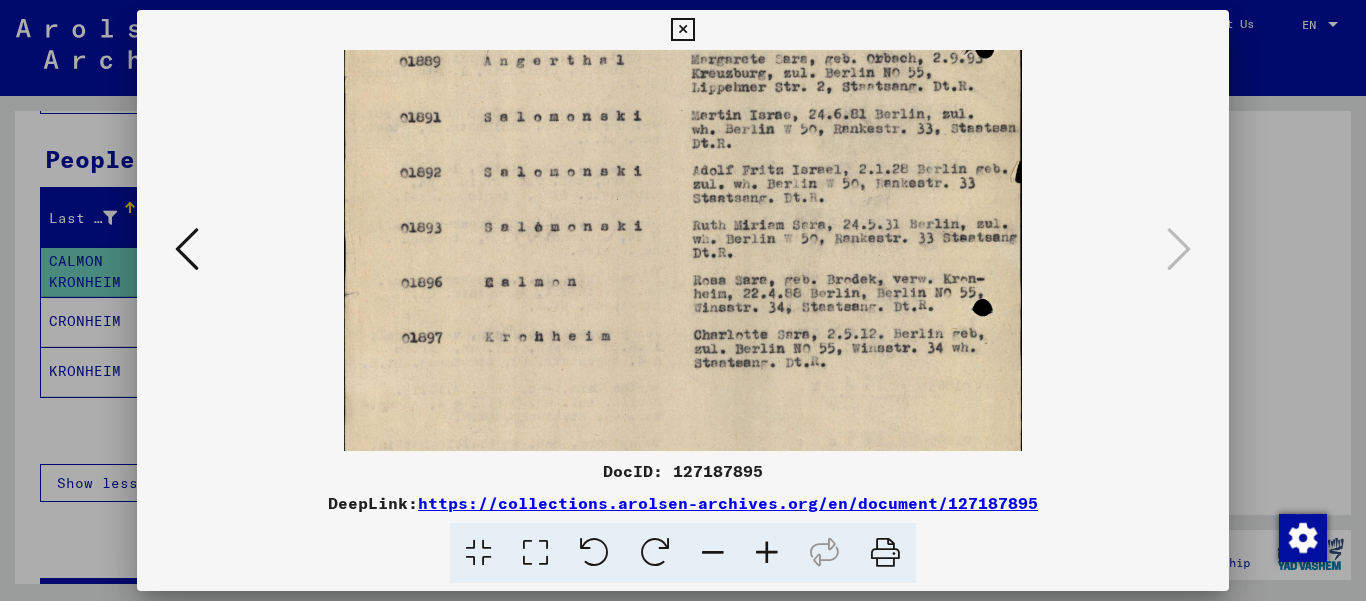 scroll, scrollTop: 337, scrollLeft: 0, axis: vertical 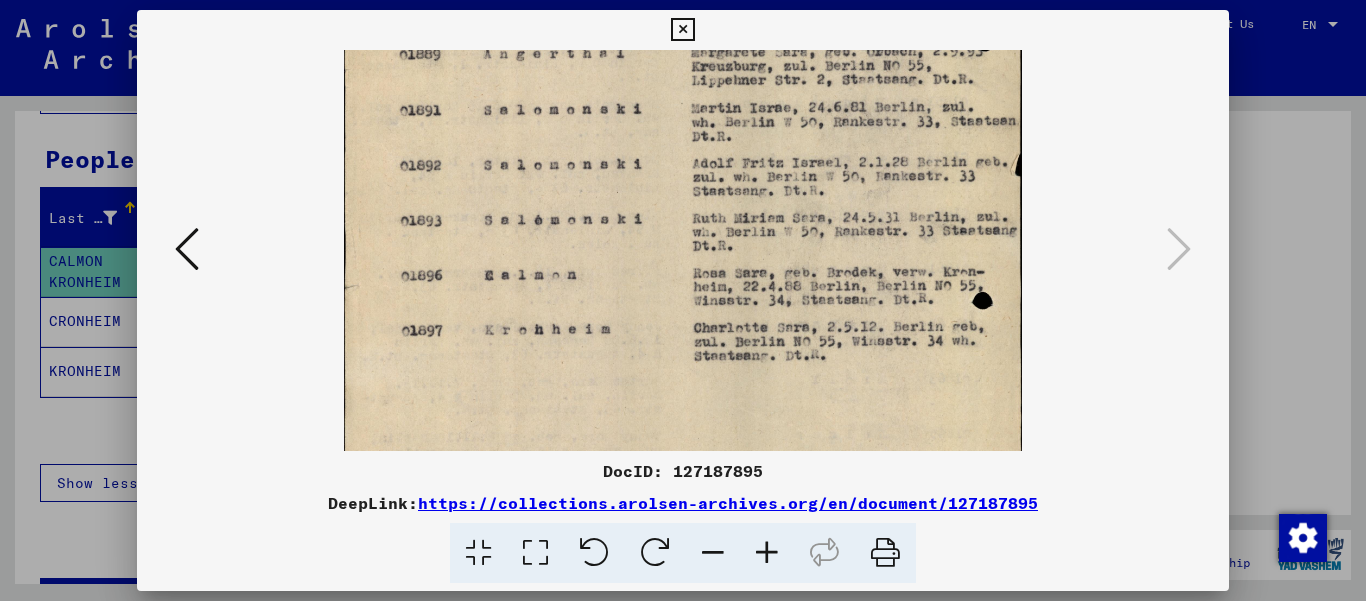 drag, startPoint x: 771, startPoint y: 327, endPoint x: 787, endPoint y: 211, distance: 117.09825 